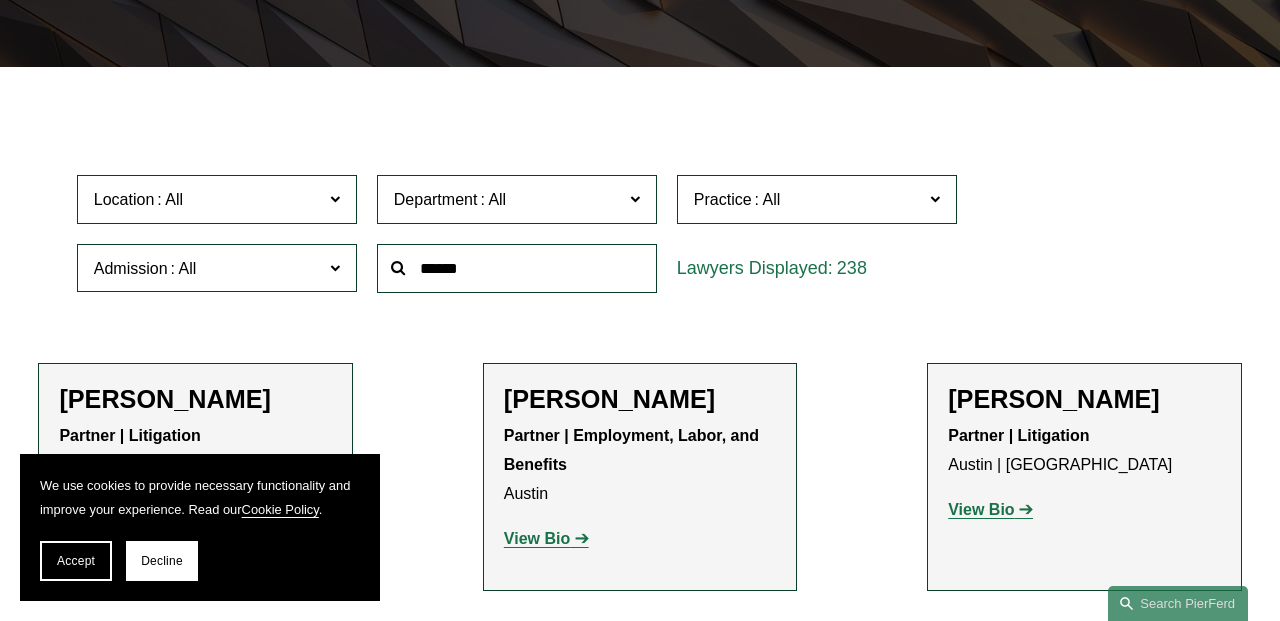 scroll, scrollTop: 465, scrollLeft: 0, axis: vertical 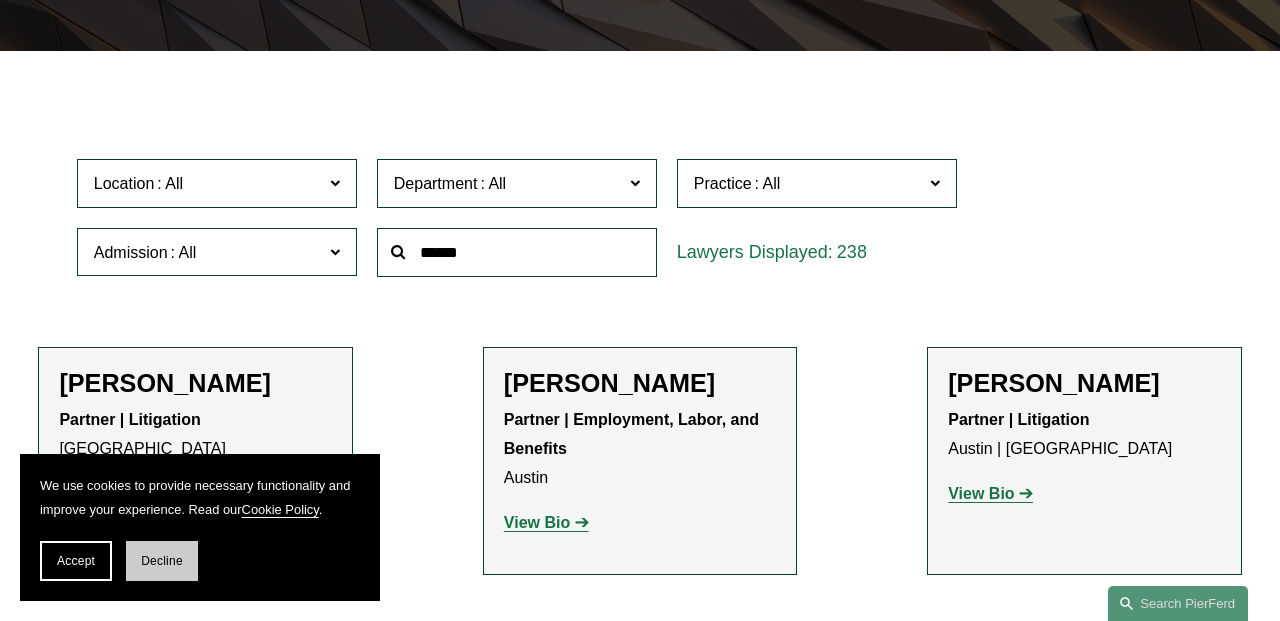 click on "Decline" at bounding box center [162, 561] 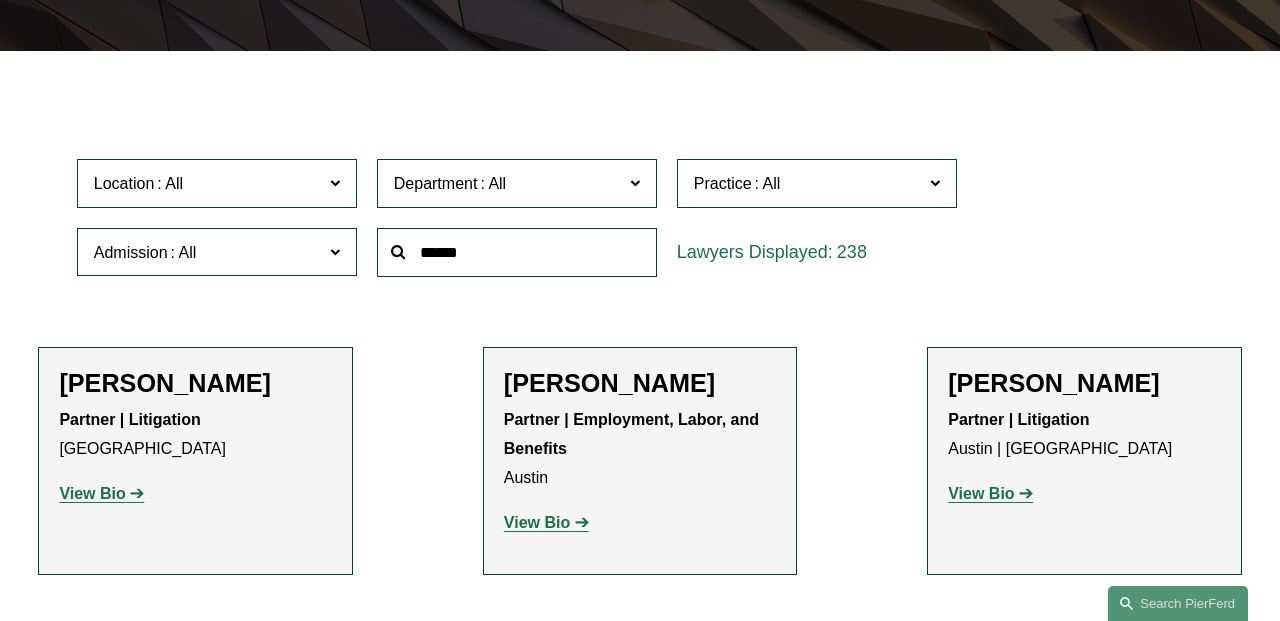 click 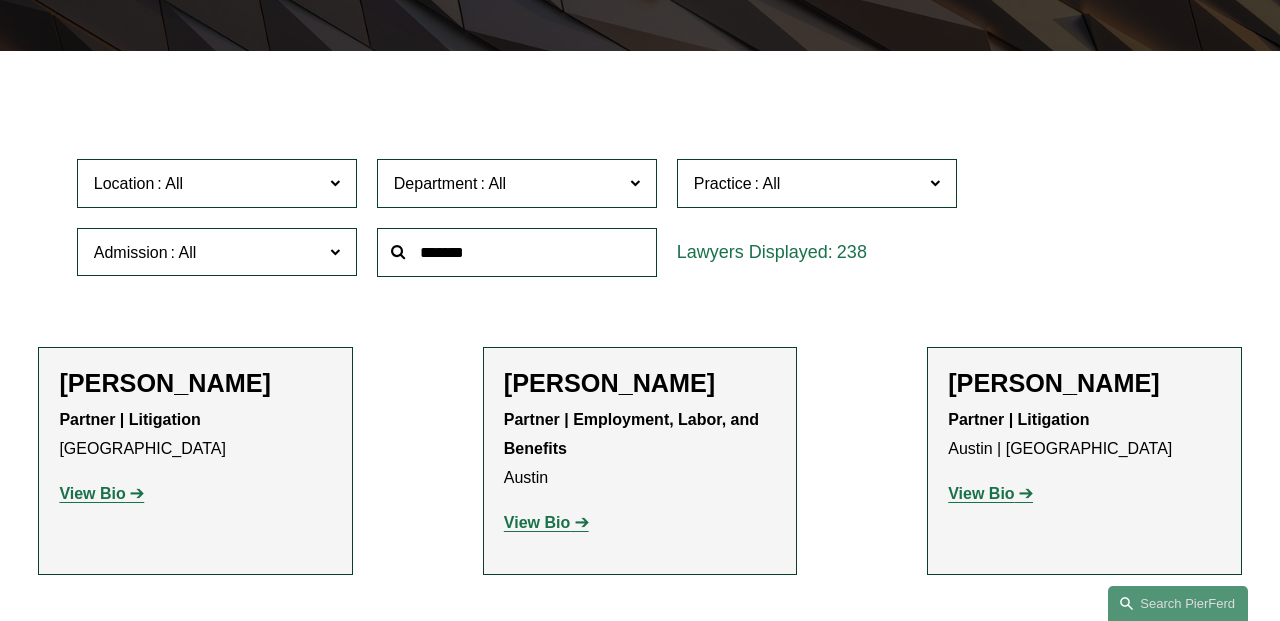 type on "*******" 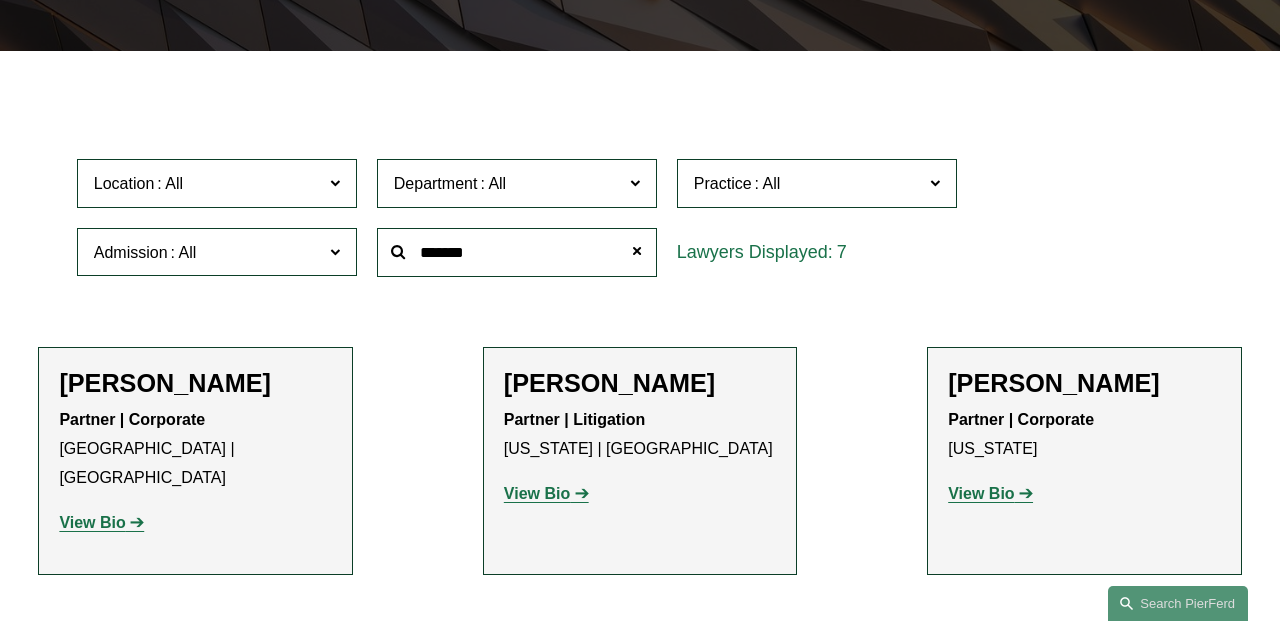 click on "View Bio" 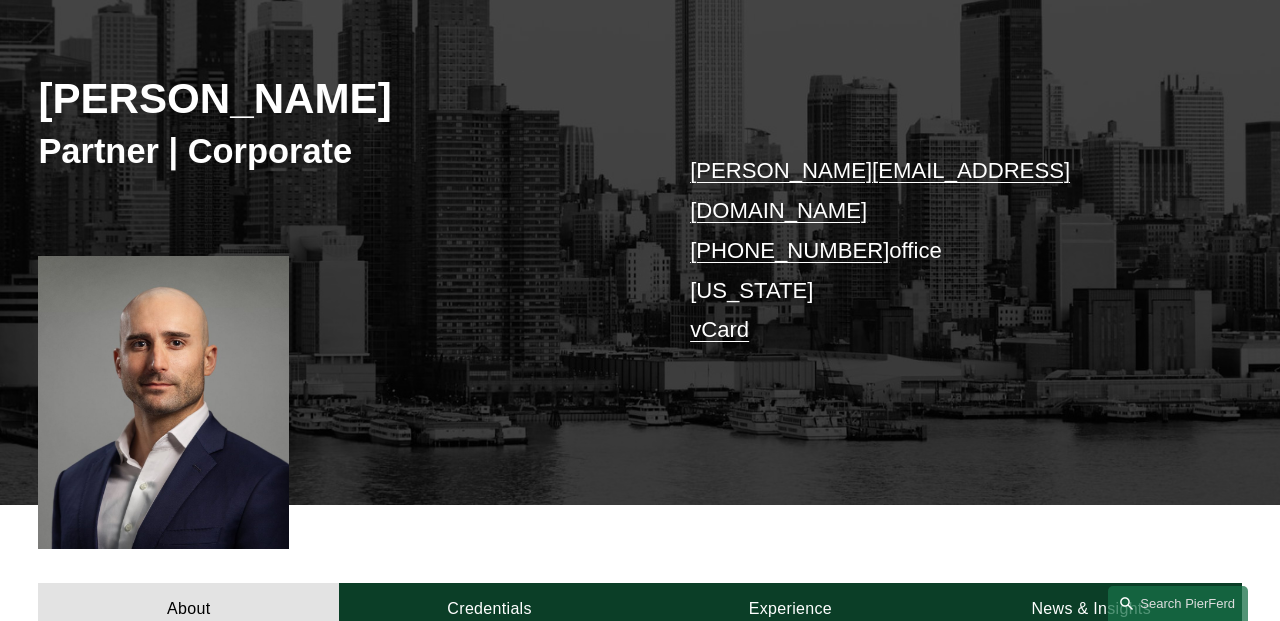 scroll, scrollTop: 0, scrollLeft: 0, axis: both 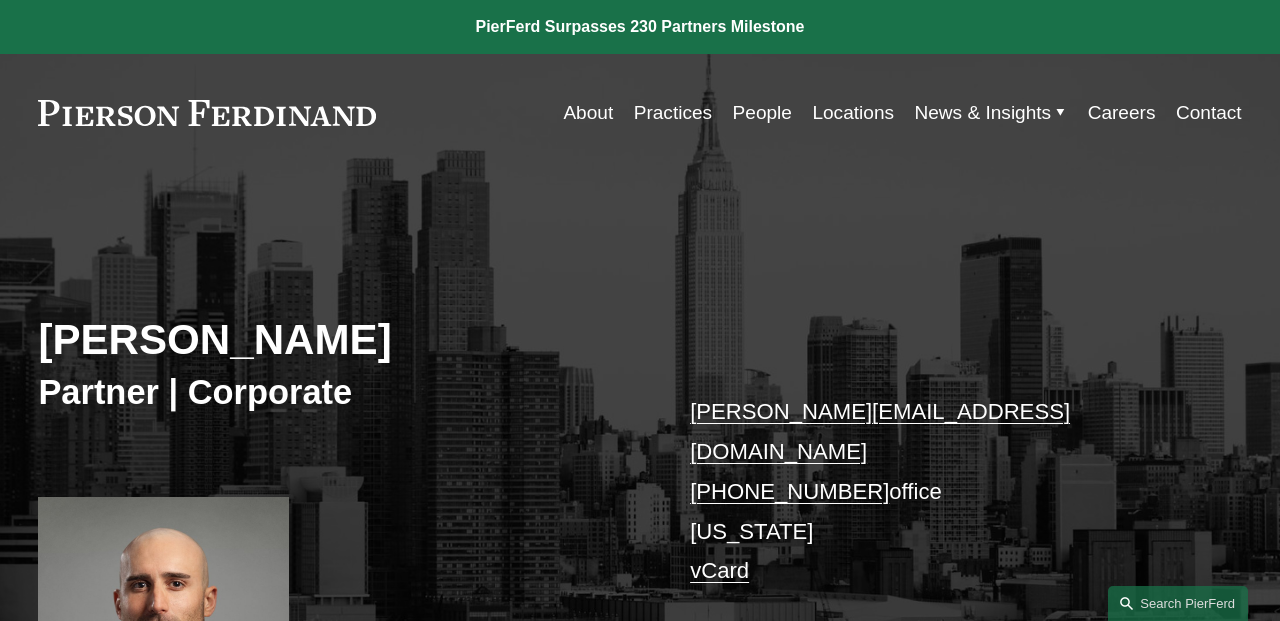 click on "Locations" at bounding box center (853, 113) 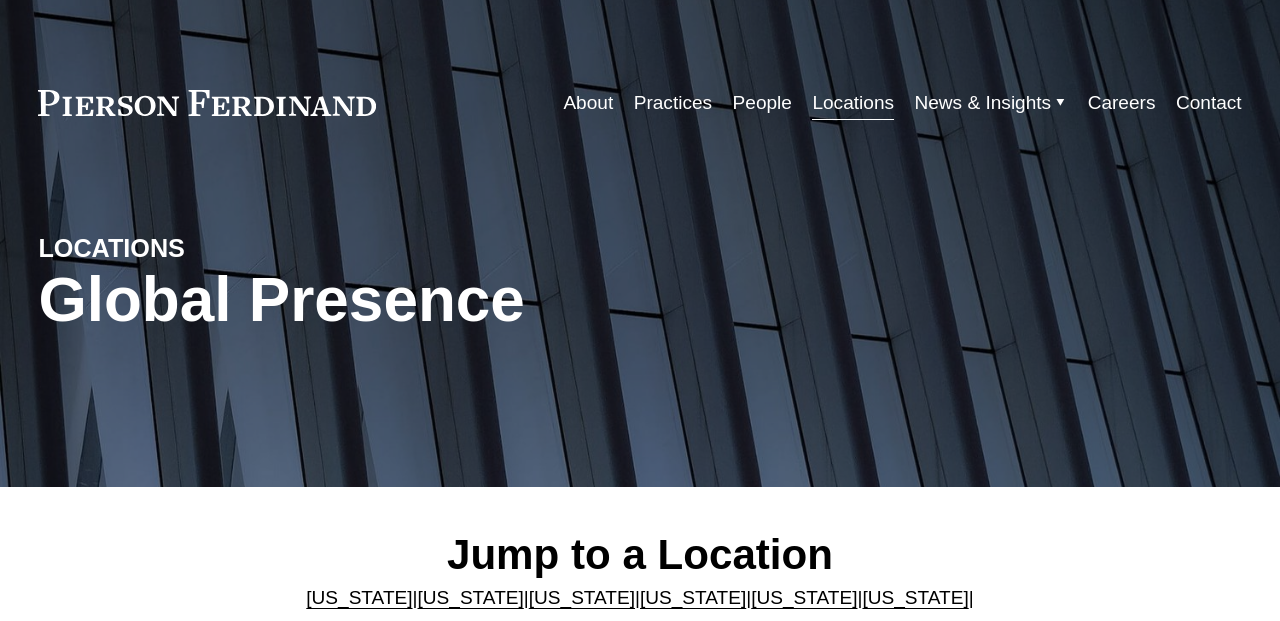 scroll, scrollTop: 0, scrollLeft: 0, axis: both 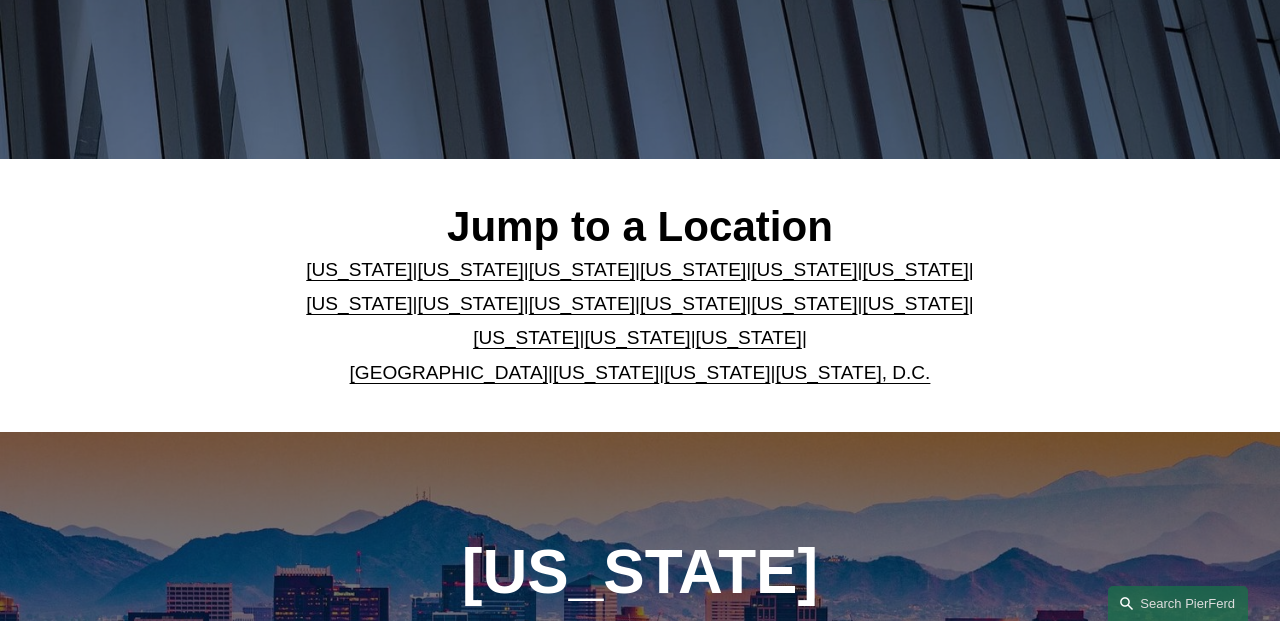 click on "[US_STATE]" at bounding box center (804, 303) 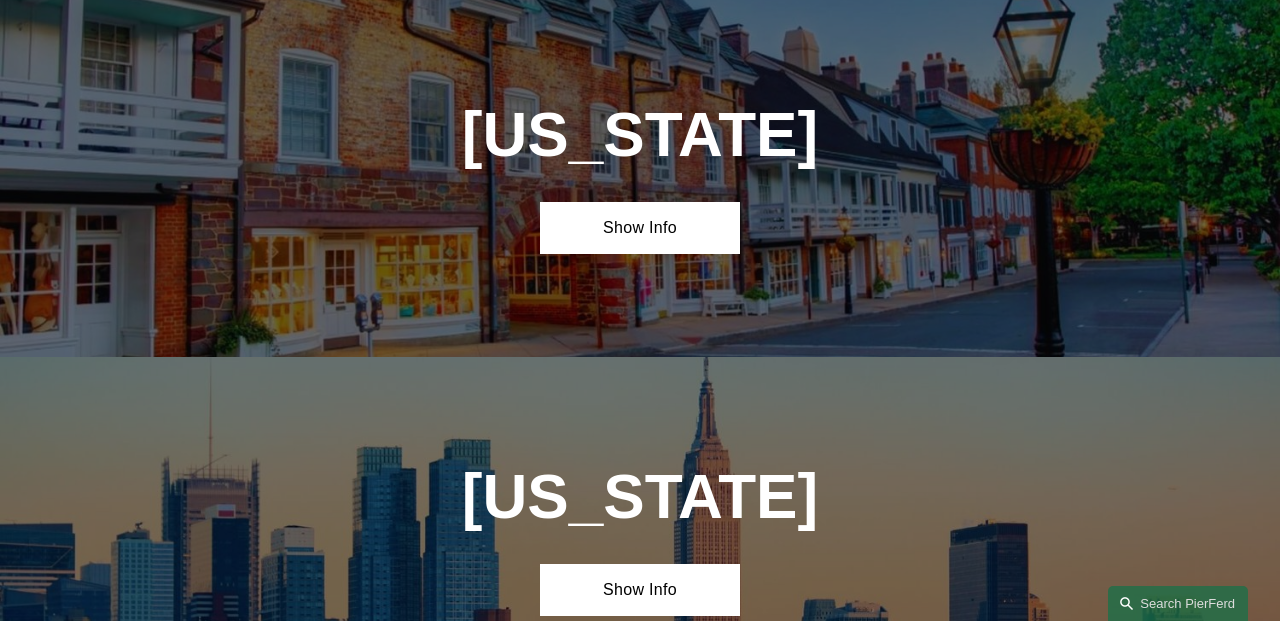 scroll, scrollTop: 4410, scrollLeft: 0, axis: vertical 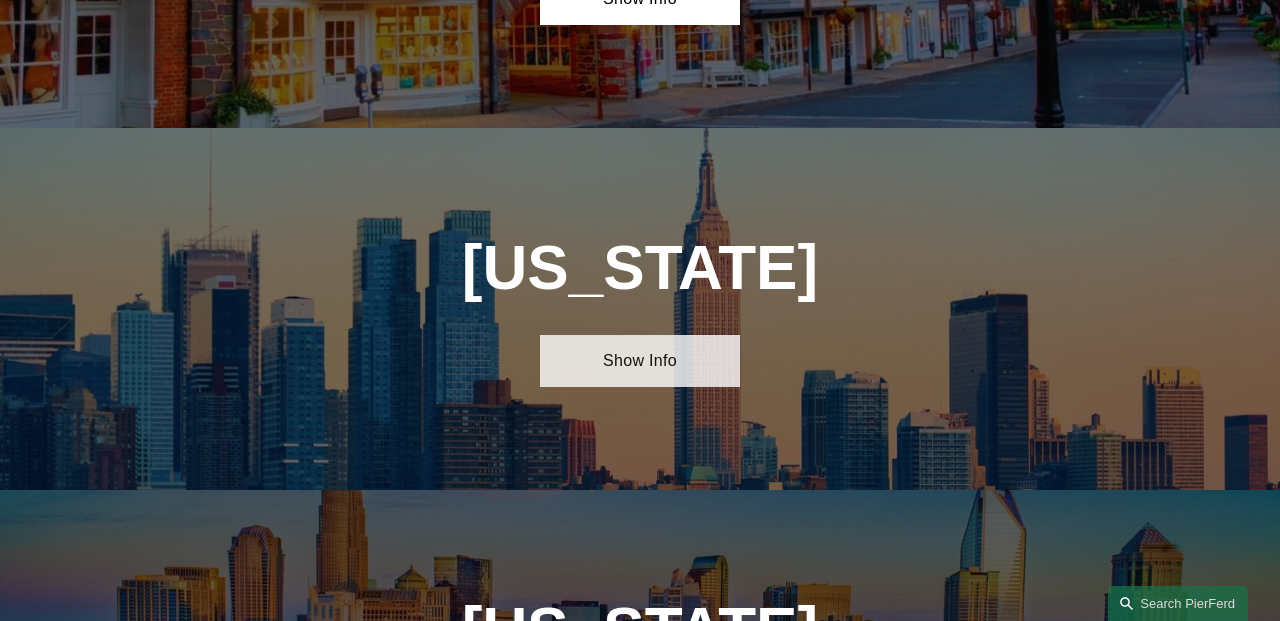 click on "Show Info" at bounding box center (640, 361) 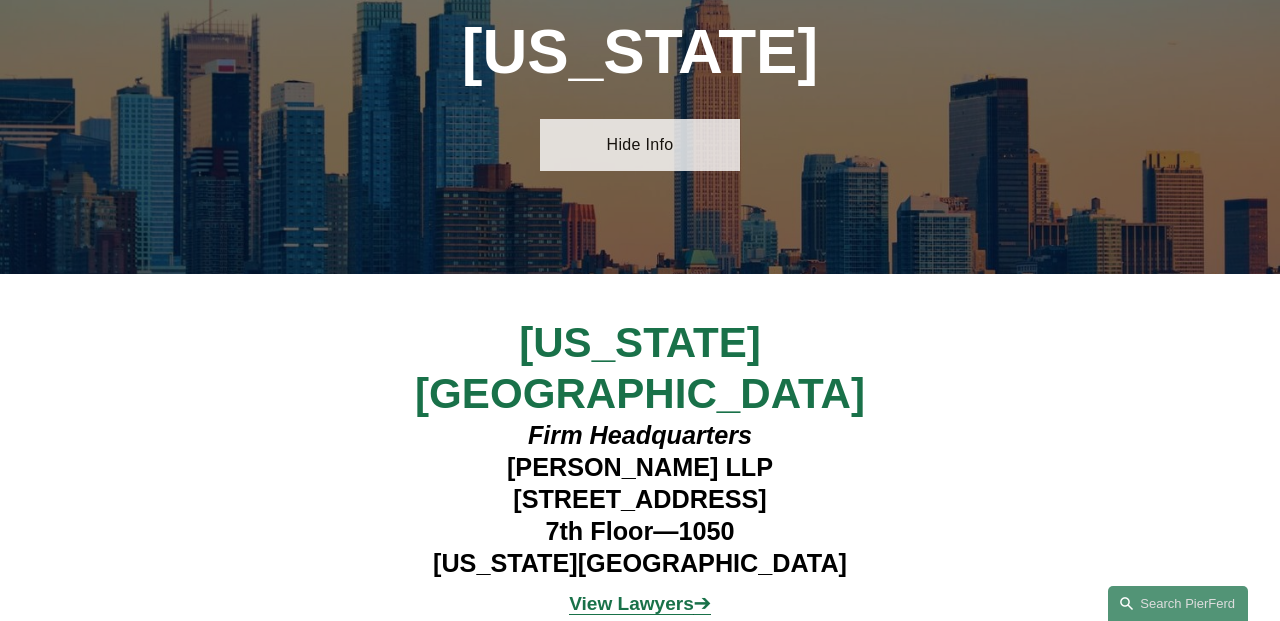 scroll, scrollTop: 4635, scrollLeft: 0, axis: vertical 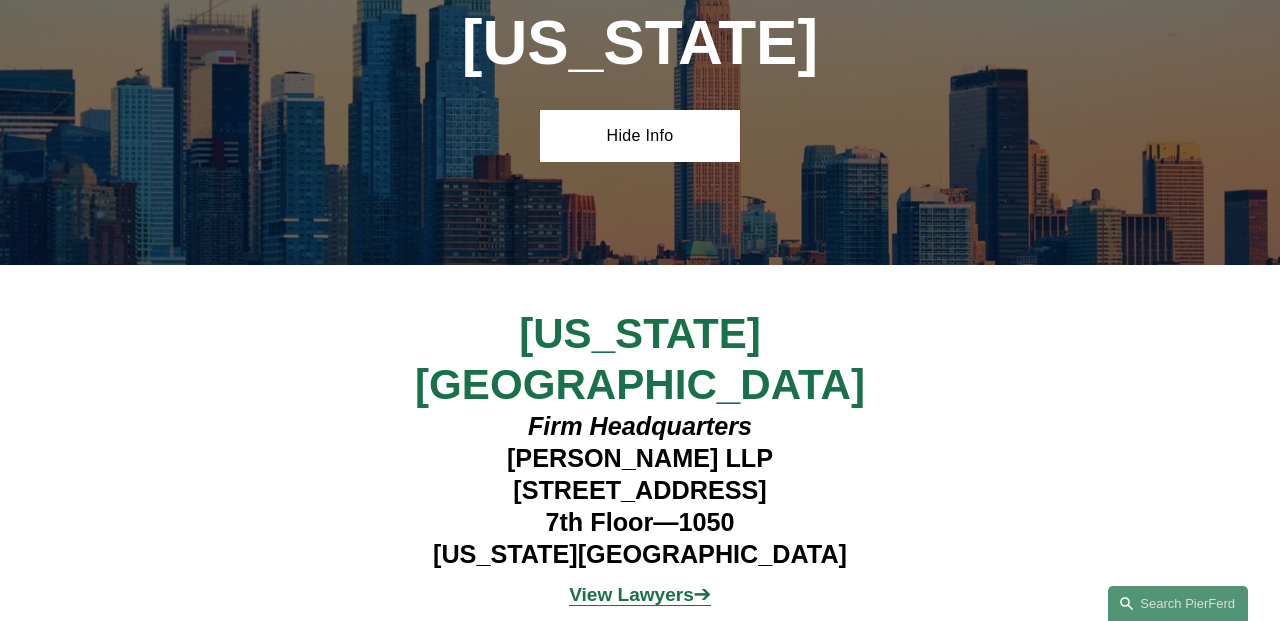 click on "View Lawyers" at bounding box center [631, 594] 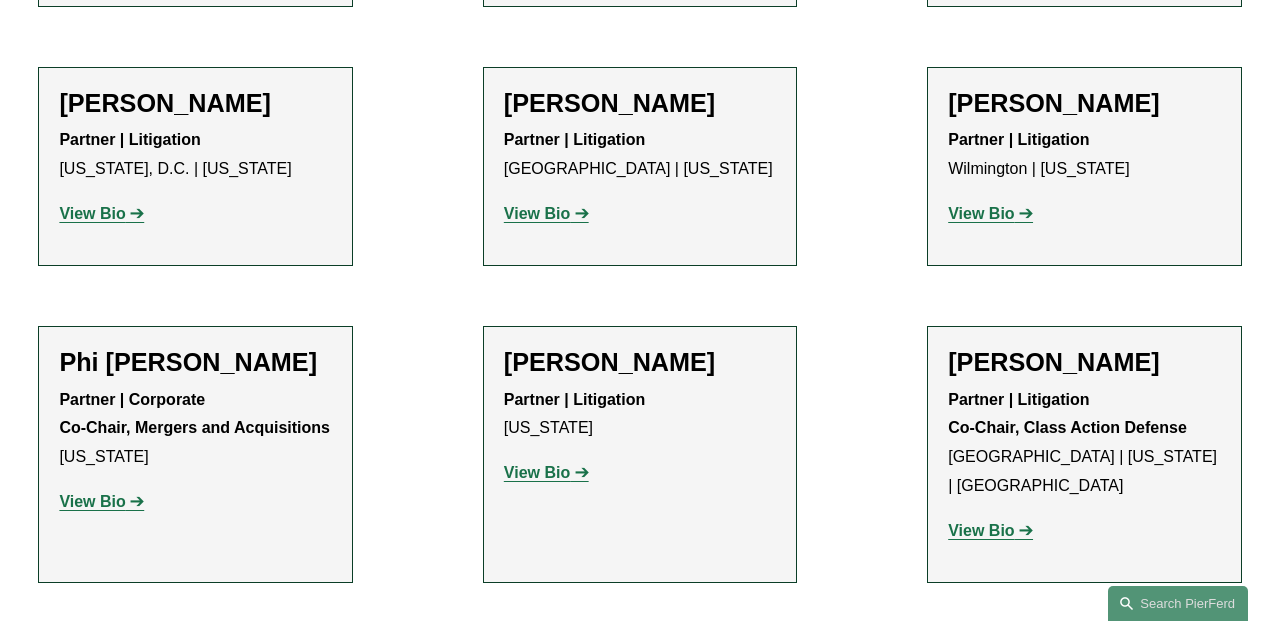 scroll, scrollTop: 5593, scrollLeft: 0, axis: vertical 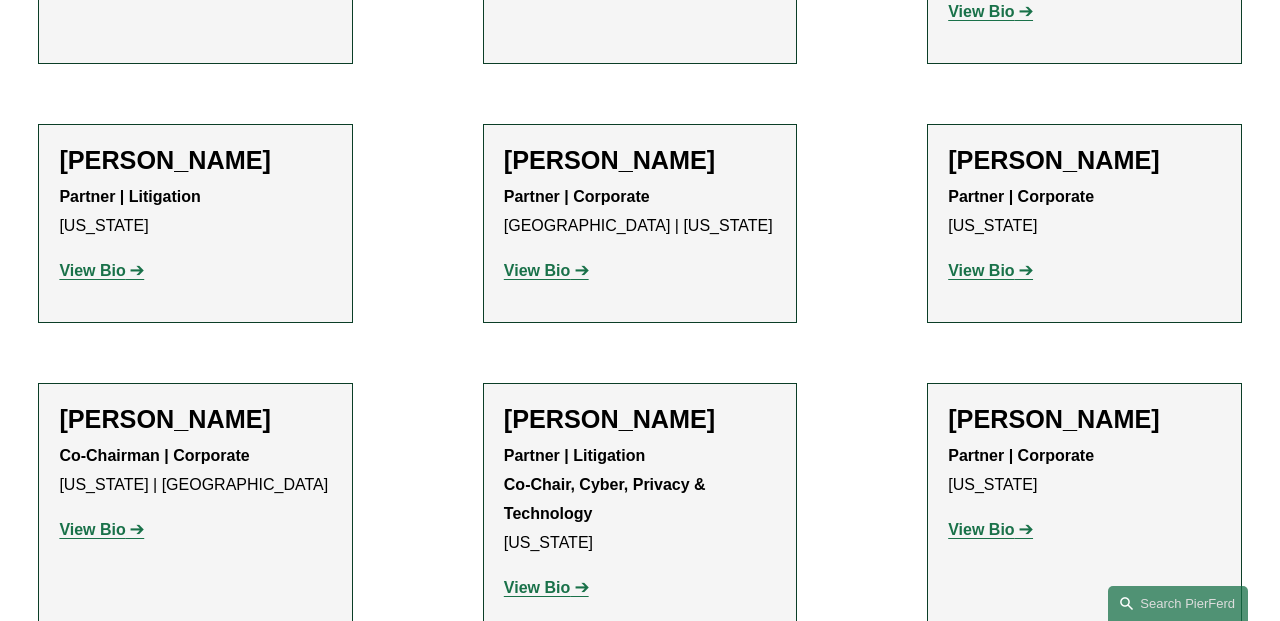 click on "View Bio" 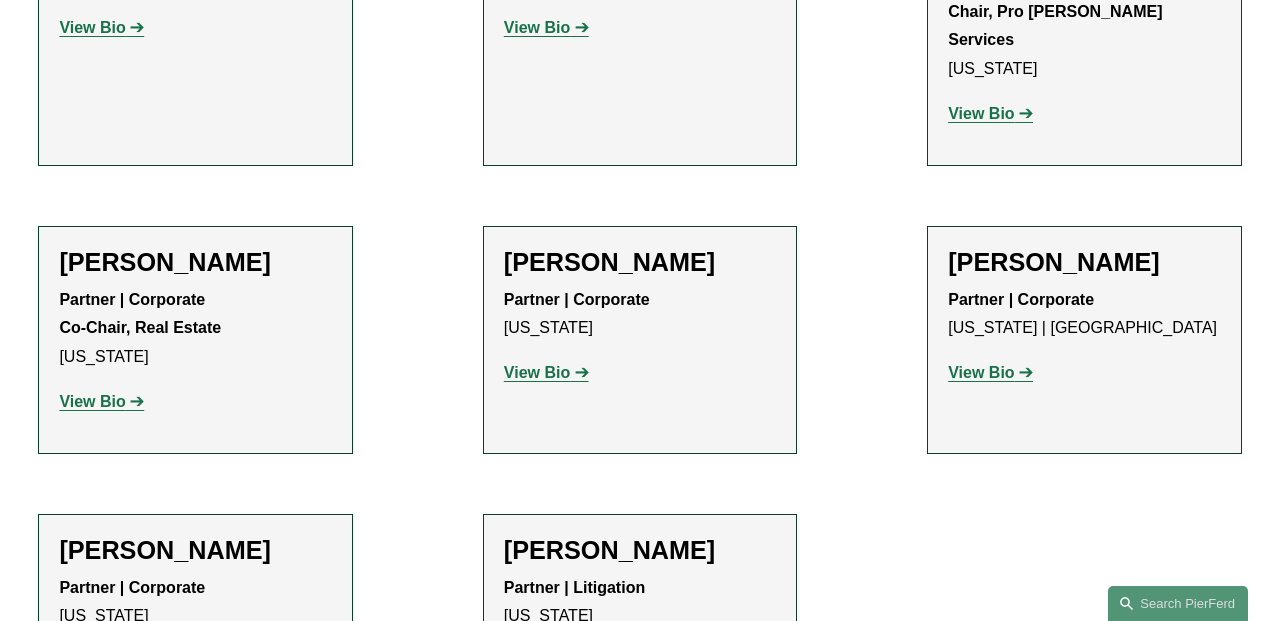 scroll, scrollTop: 6413, scrollLeft: 0, axis: vertical 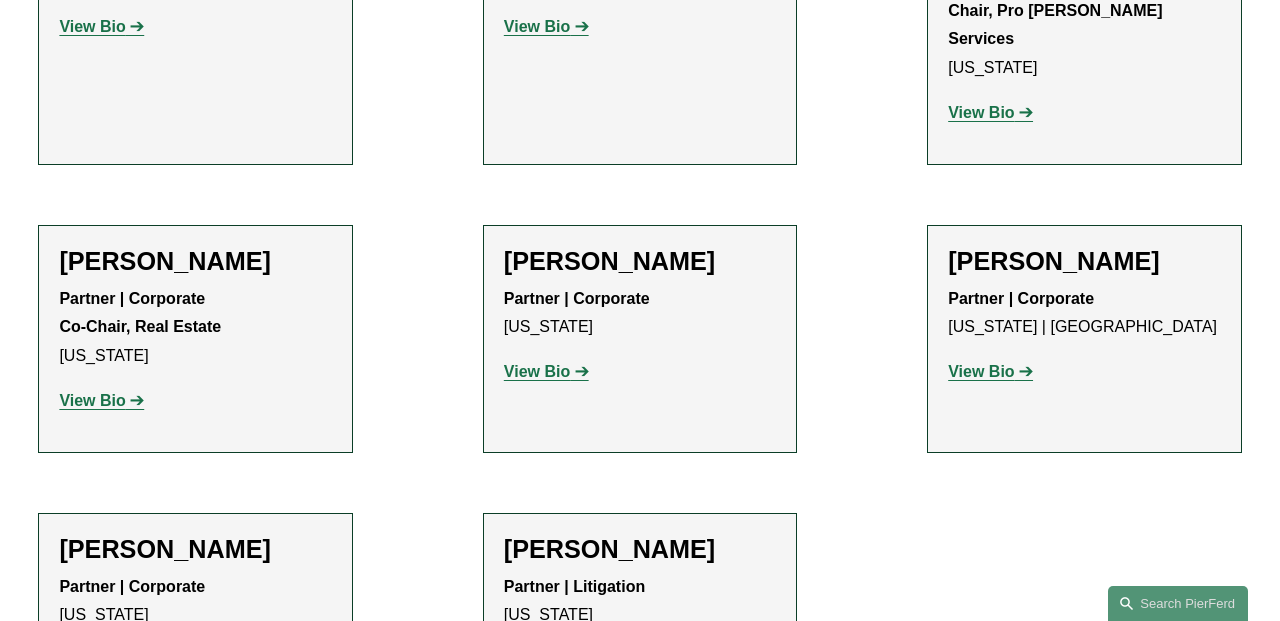 click on "View Bio" 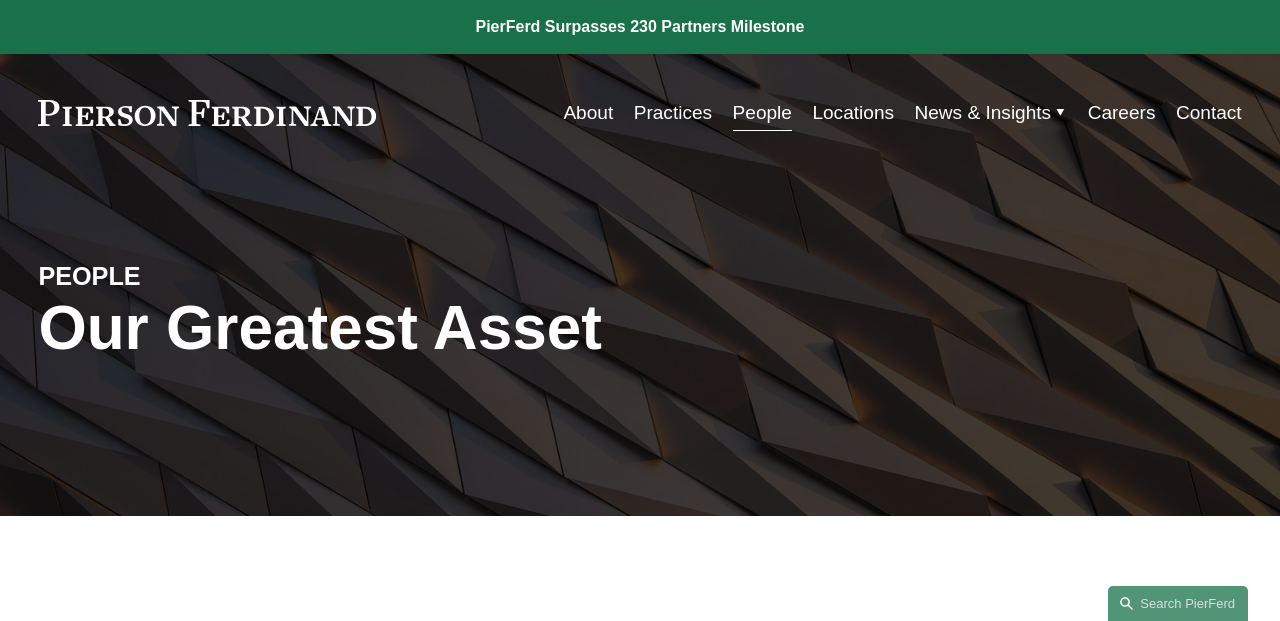 scroll, scrollTop: 2643, scrollLeft: 0, axis: vertical 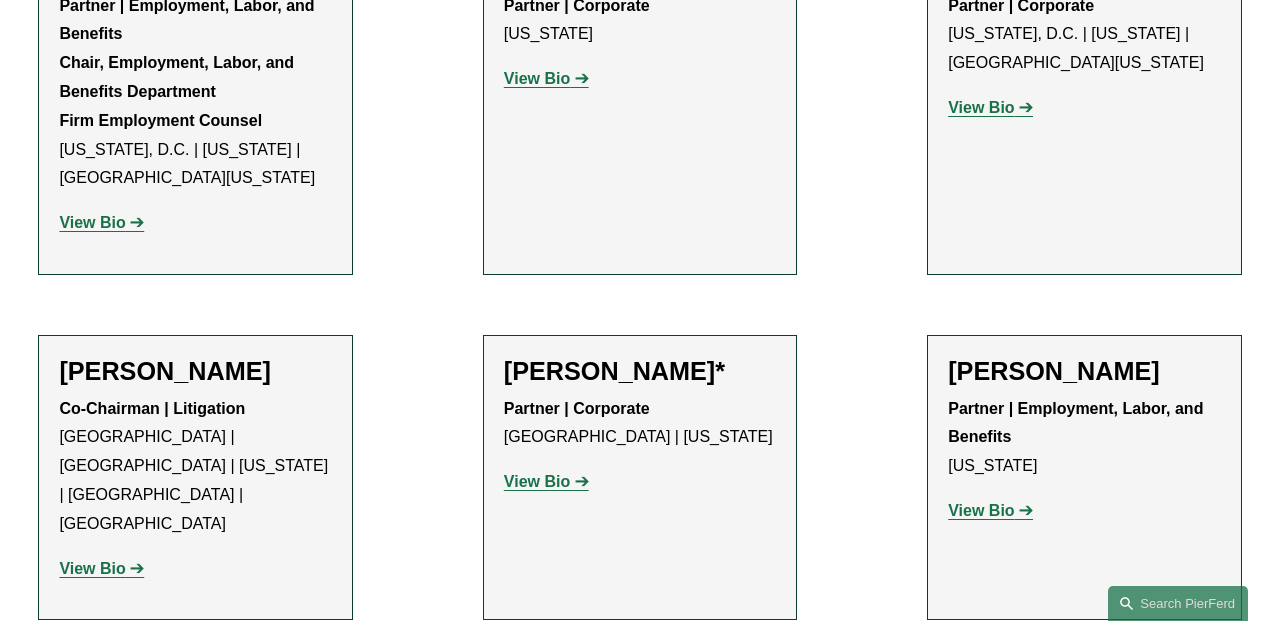 click on "View Bio" 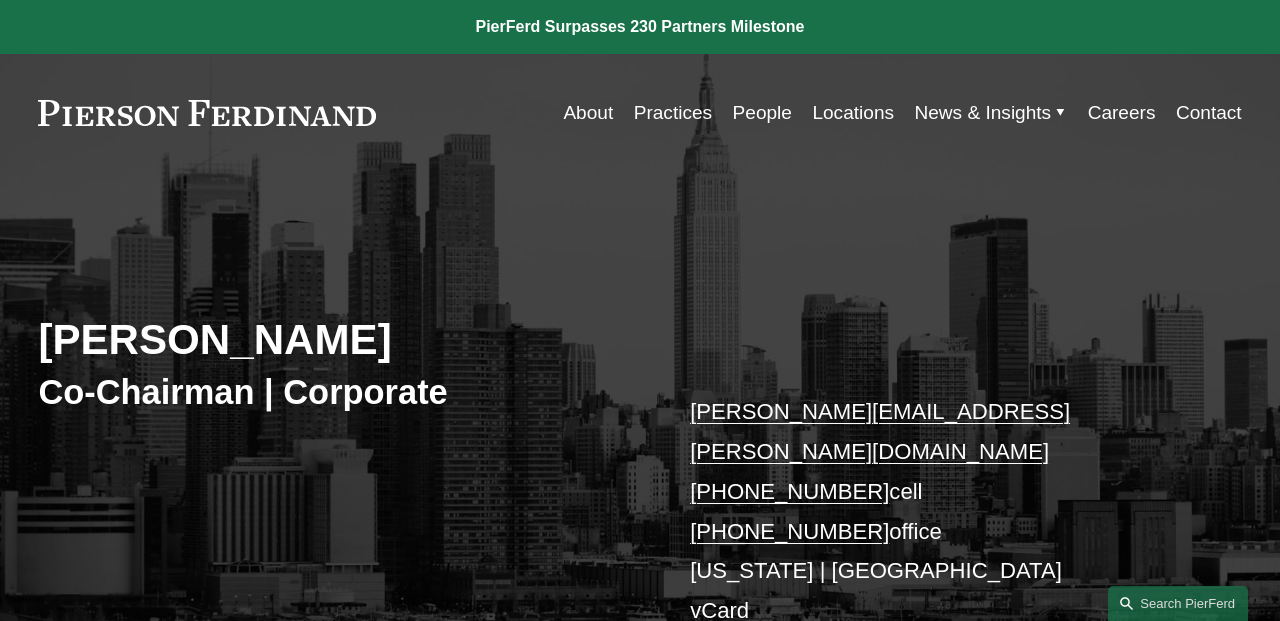 scroll, scrollTop: 0, scrollLeft: 0, axis: both 